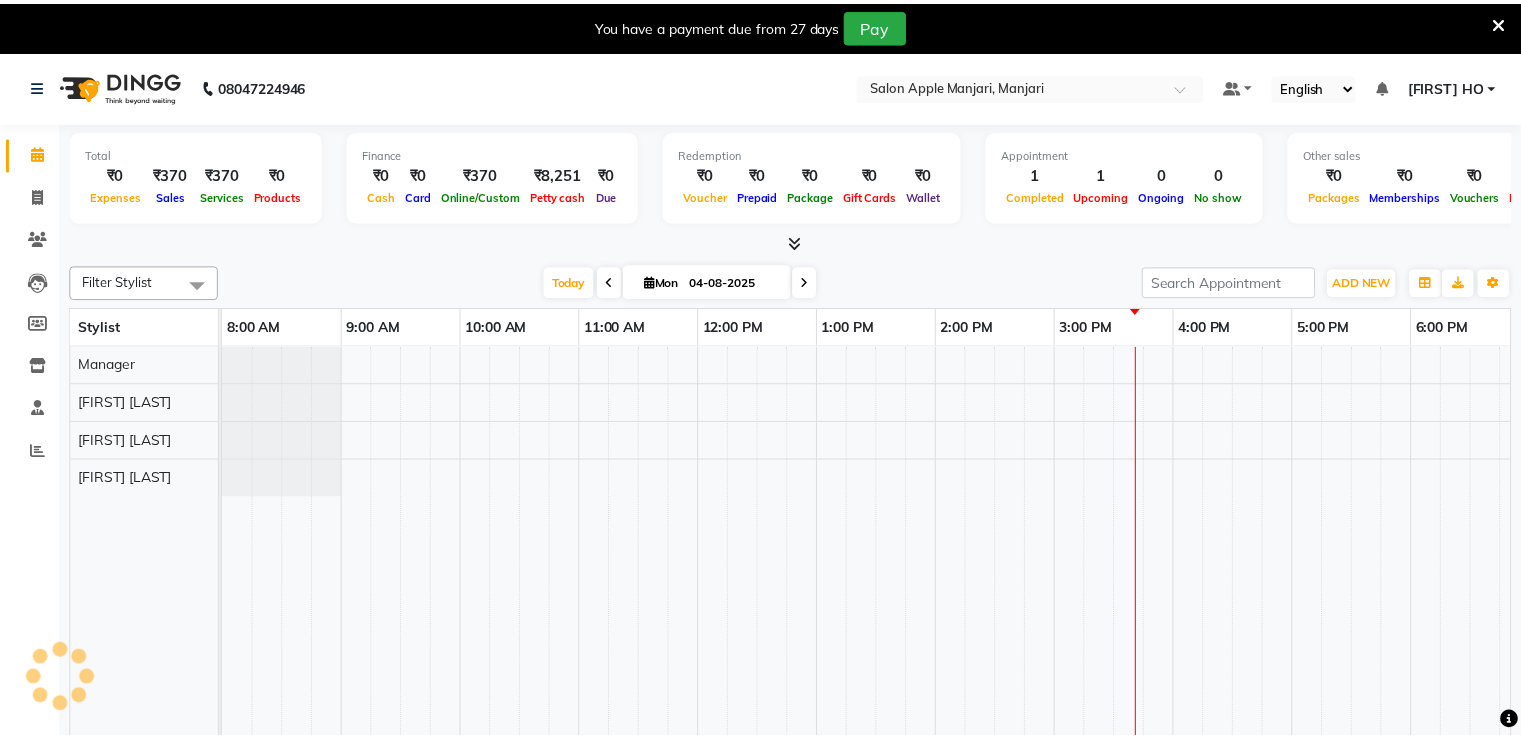 scroll, scrollTop: 0, scrollLeft: 0, axis: both 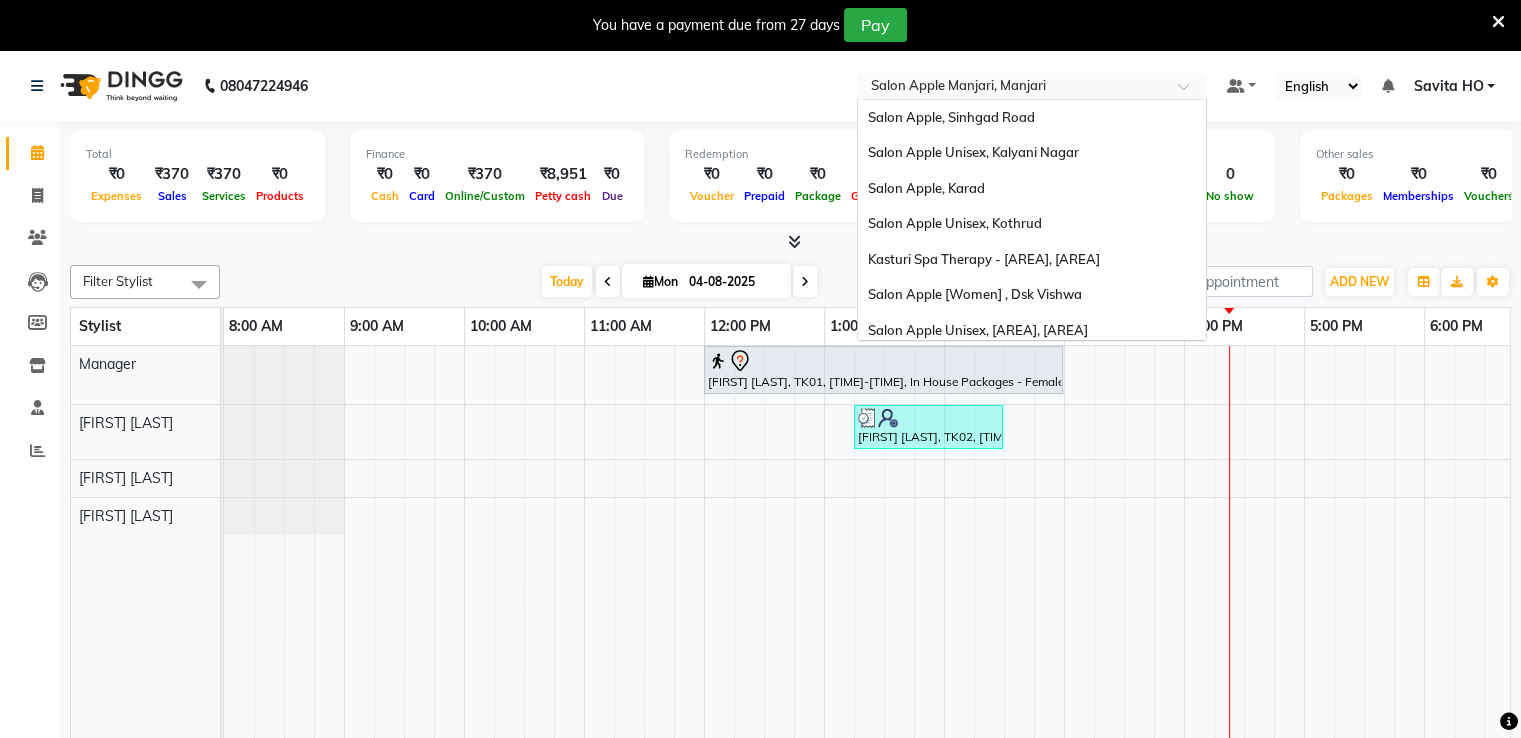 click at bounding box center (1012, 88) 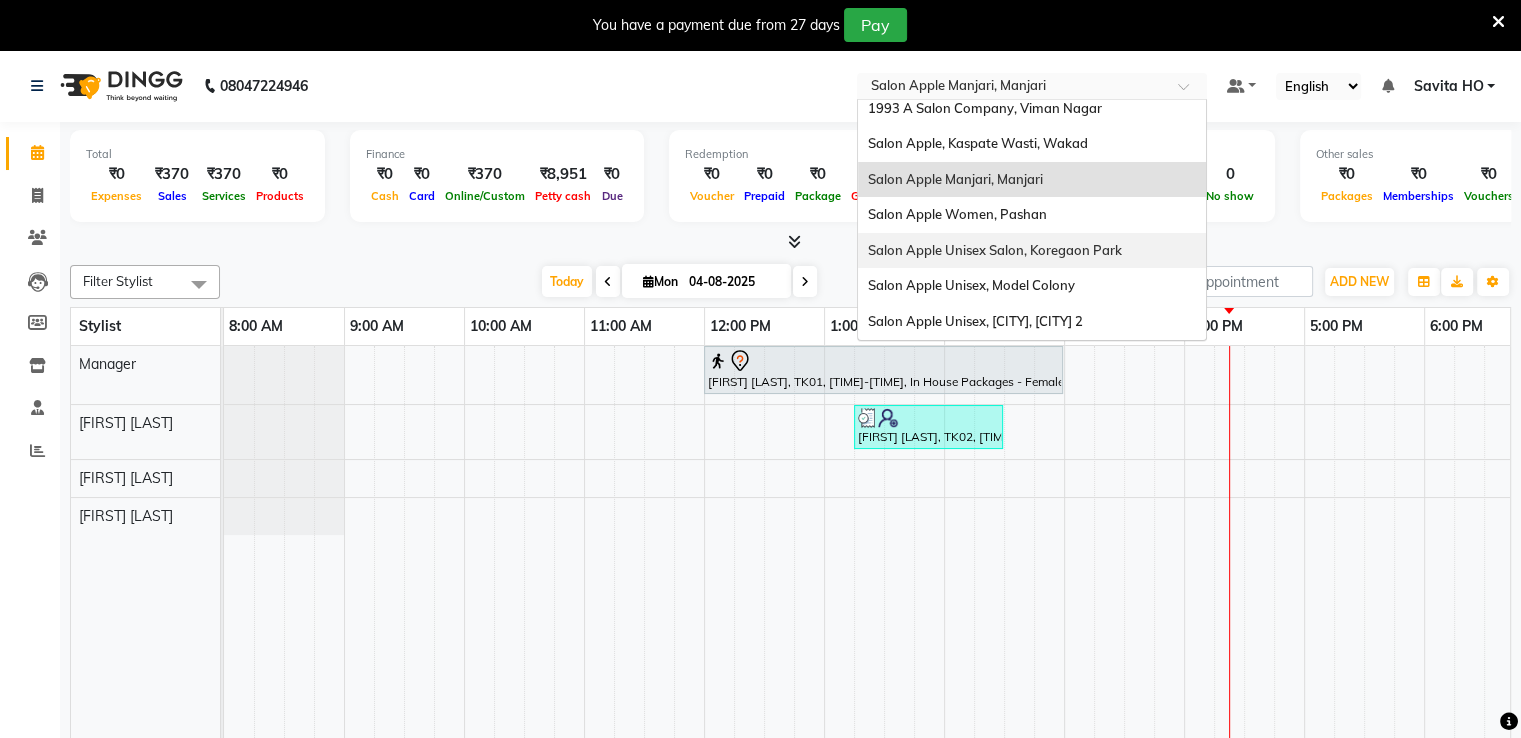 click on "Salon Apple Unisex Salon, Koregaon Park" at bounding box center [1032, 251] 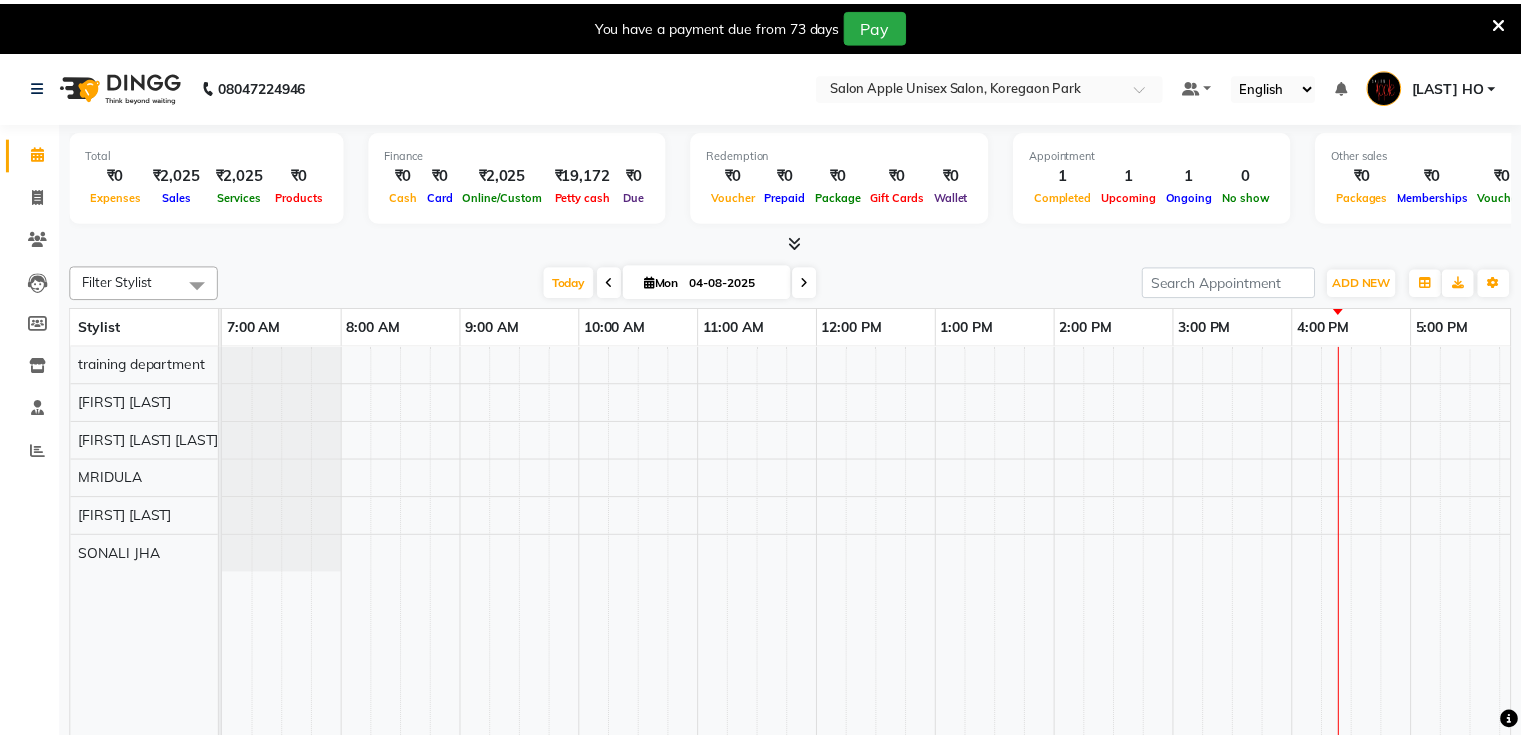 scroll, scrollTop: 0, scrollLeft: 0, axis: both 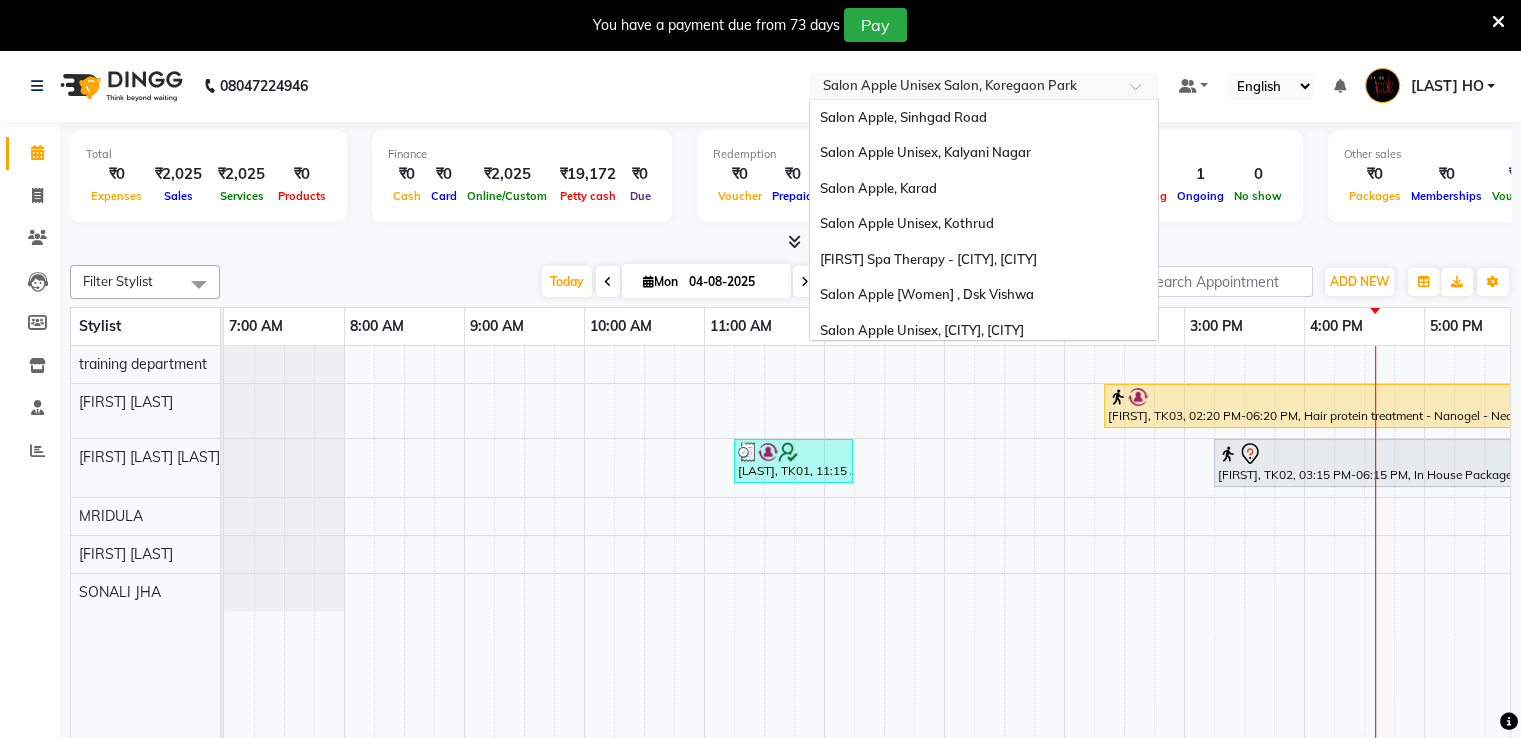 click at bounding box center (1142, 92) 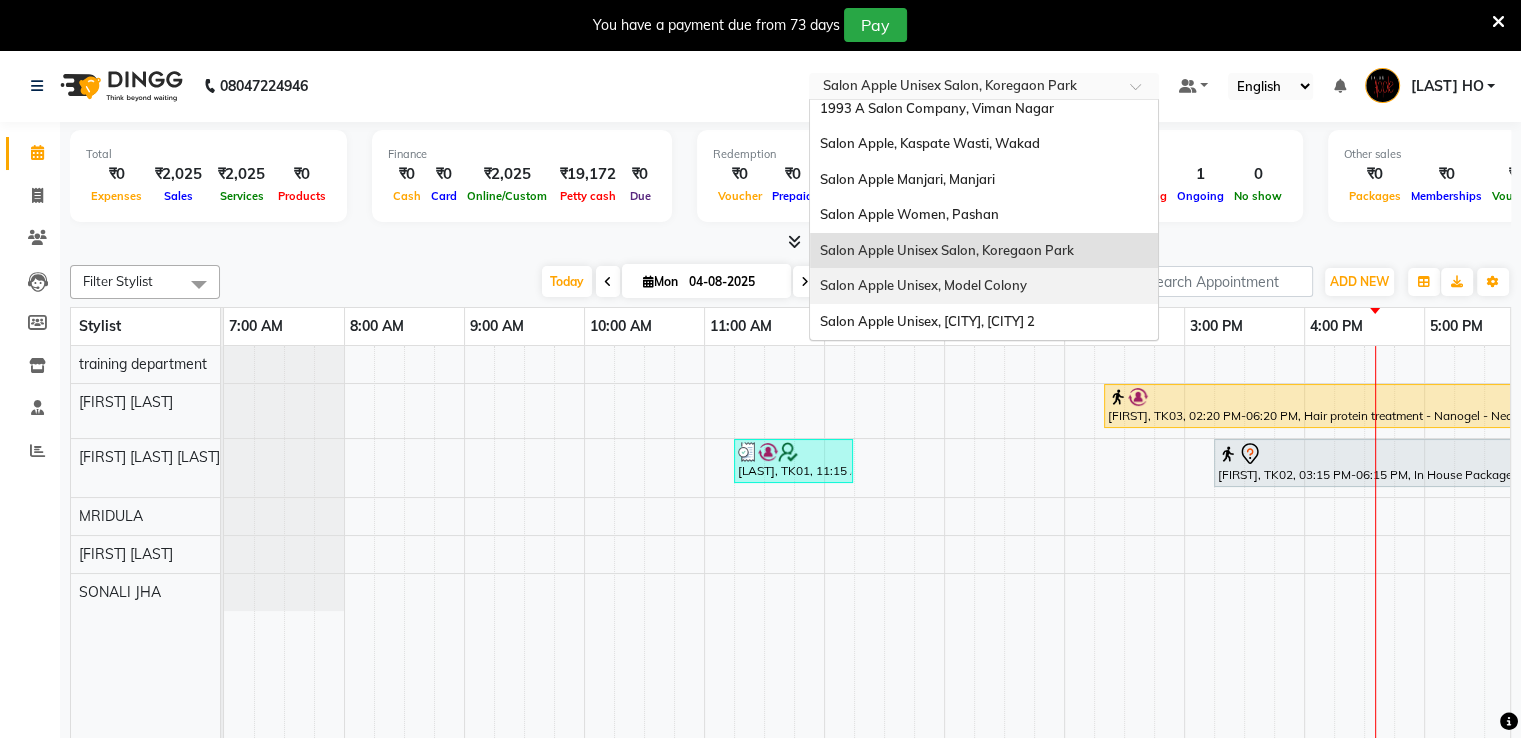 click on "Salon Apple Unisex, Model Colony" at bounding box center (984, 286) 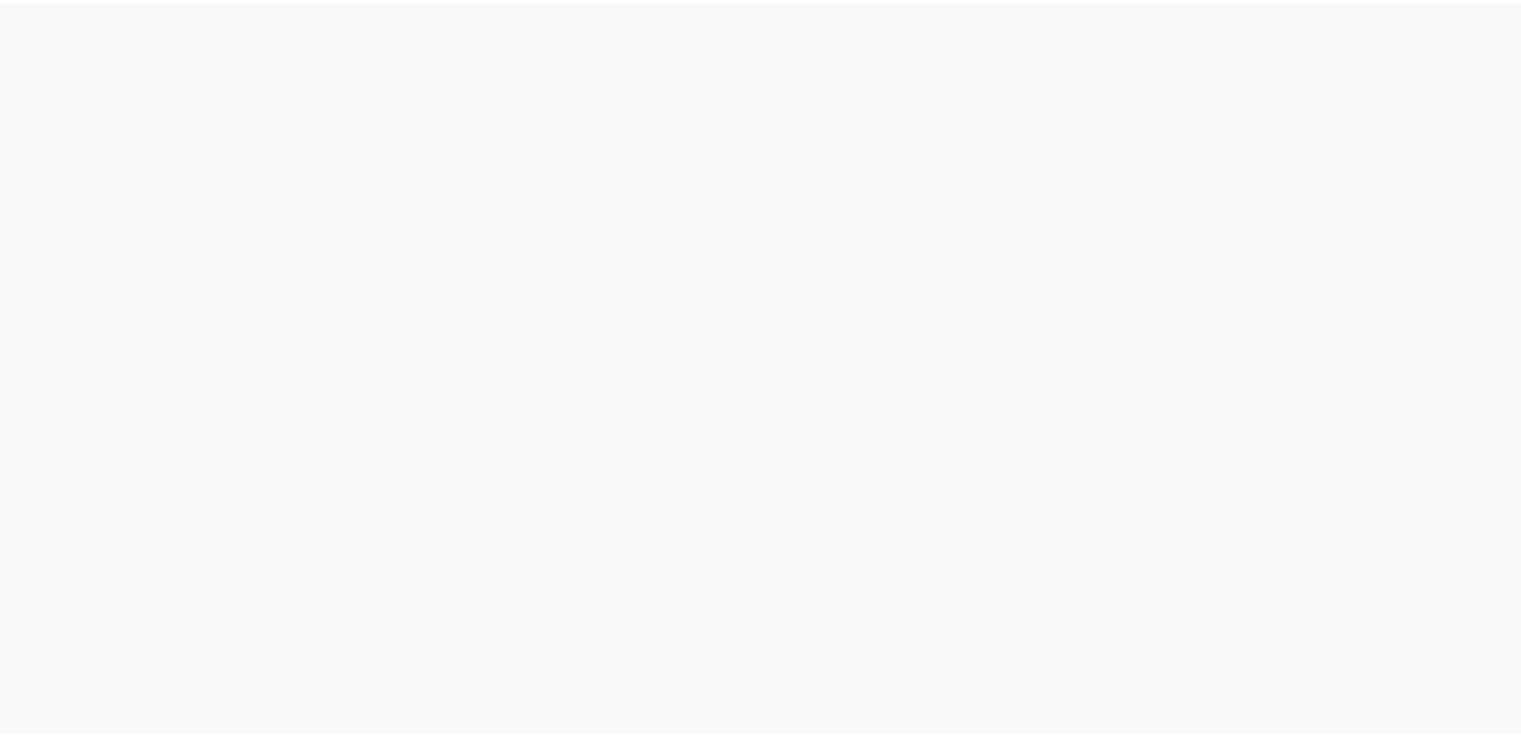 scroll, scrollTop: 0, scrollLeft: 0, axis: both 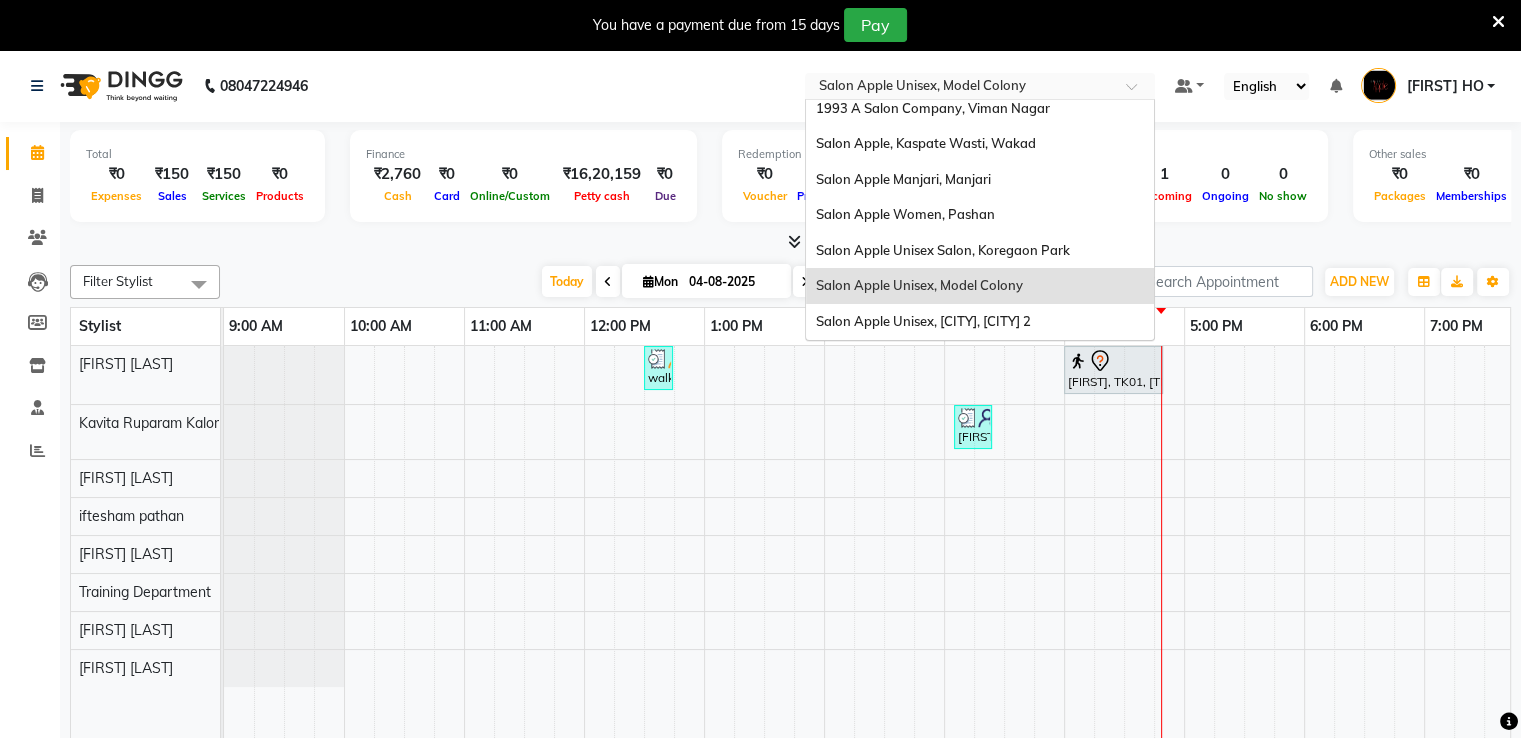 click at bounding box center [960, 88] 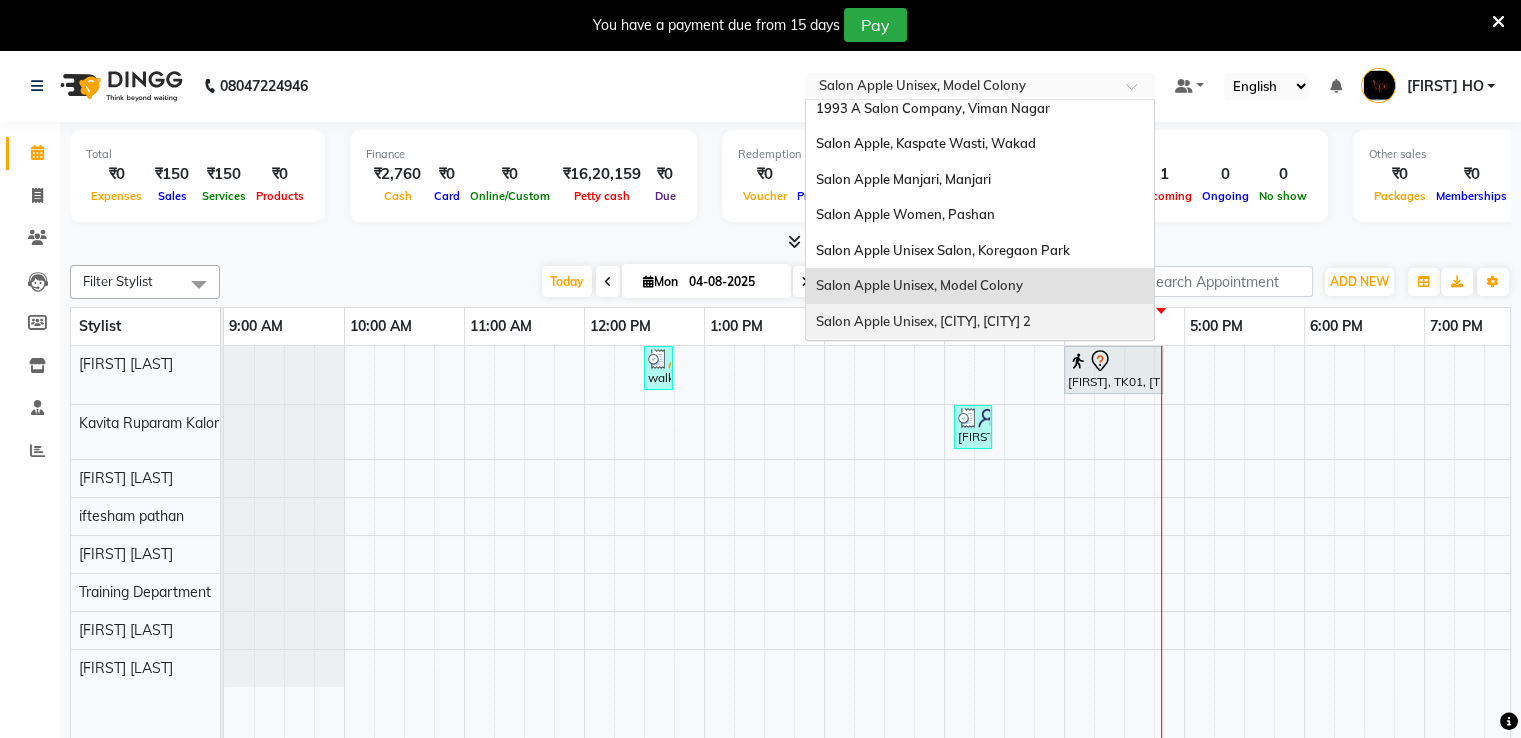 click on "Salon Apple Unisex, [CITY], [CITY] 2" at bounding box center [923, 321] 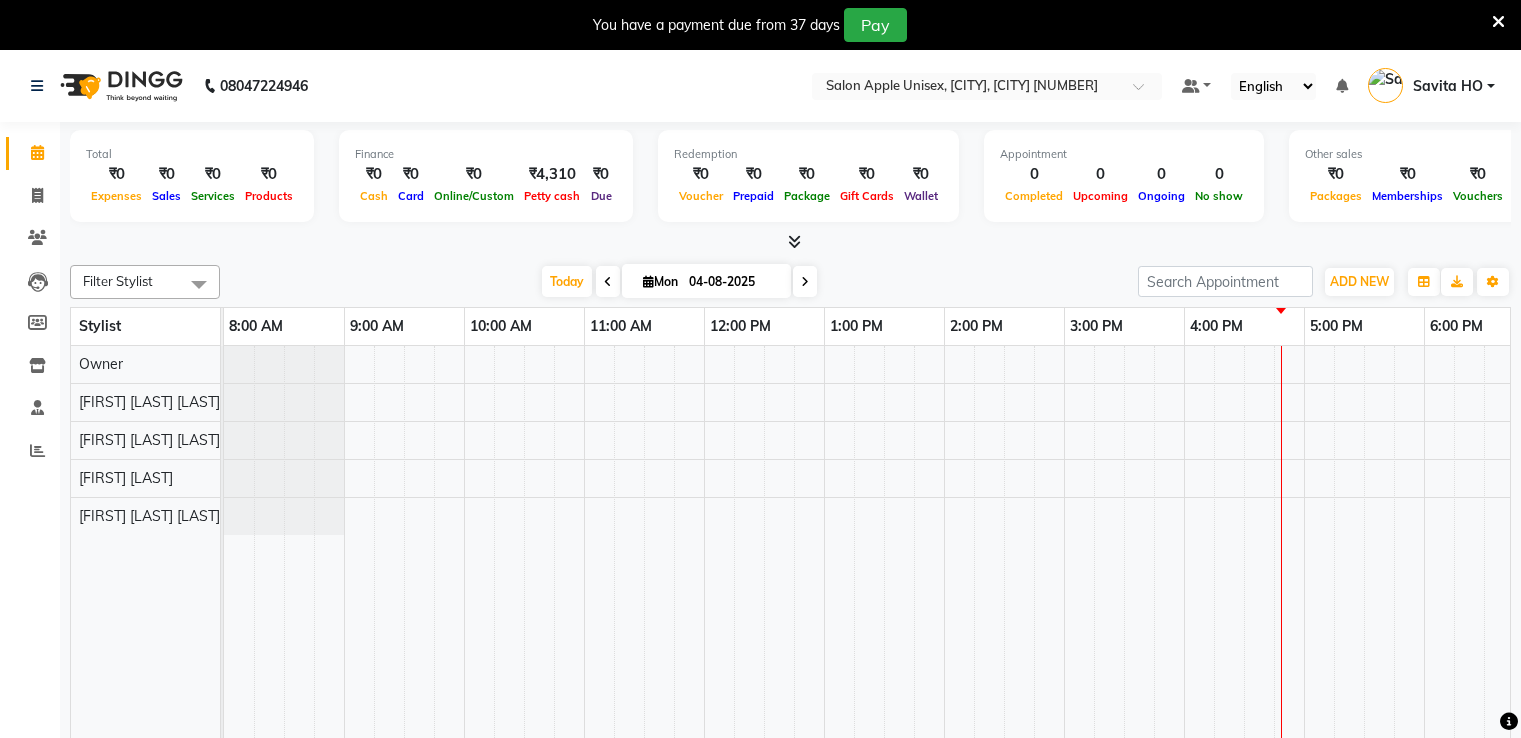 scroll, scrollTop: 0, scrollLeft: 0, axis: both 